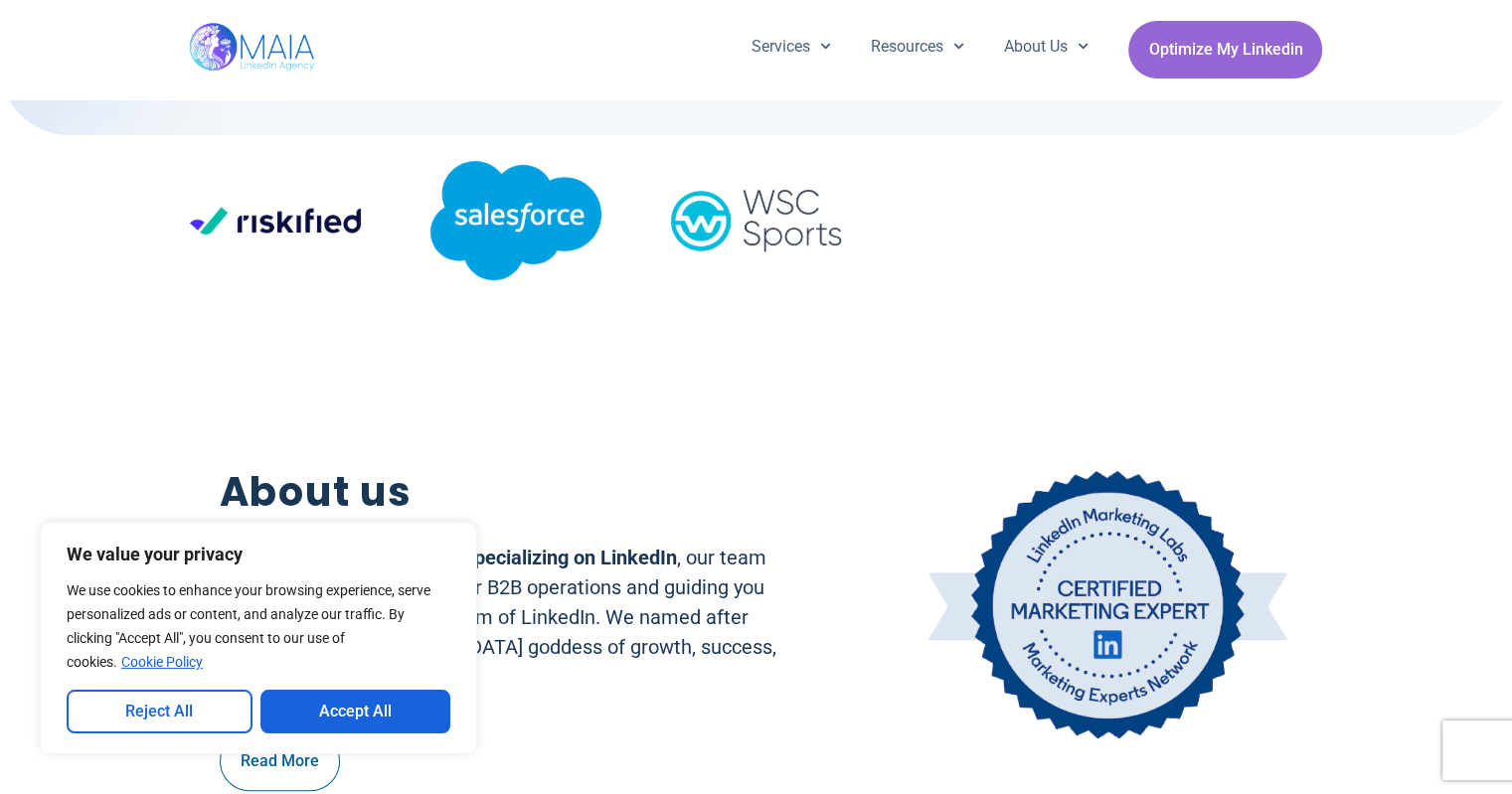 scroll, scrollTop: 596, scrollLeft: 0, axis: vertical 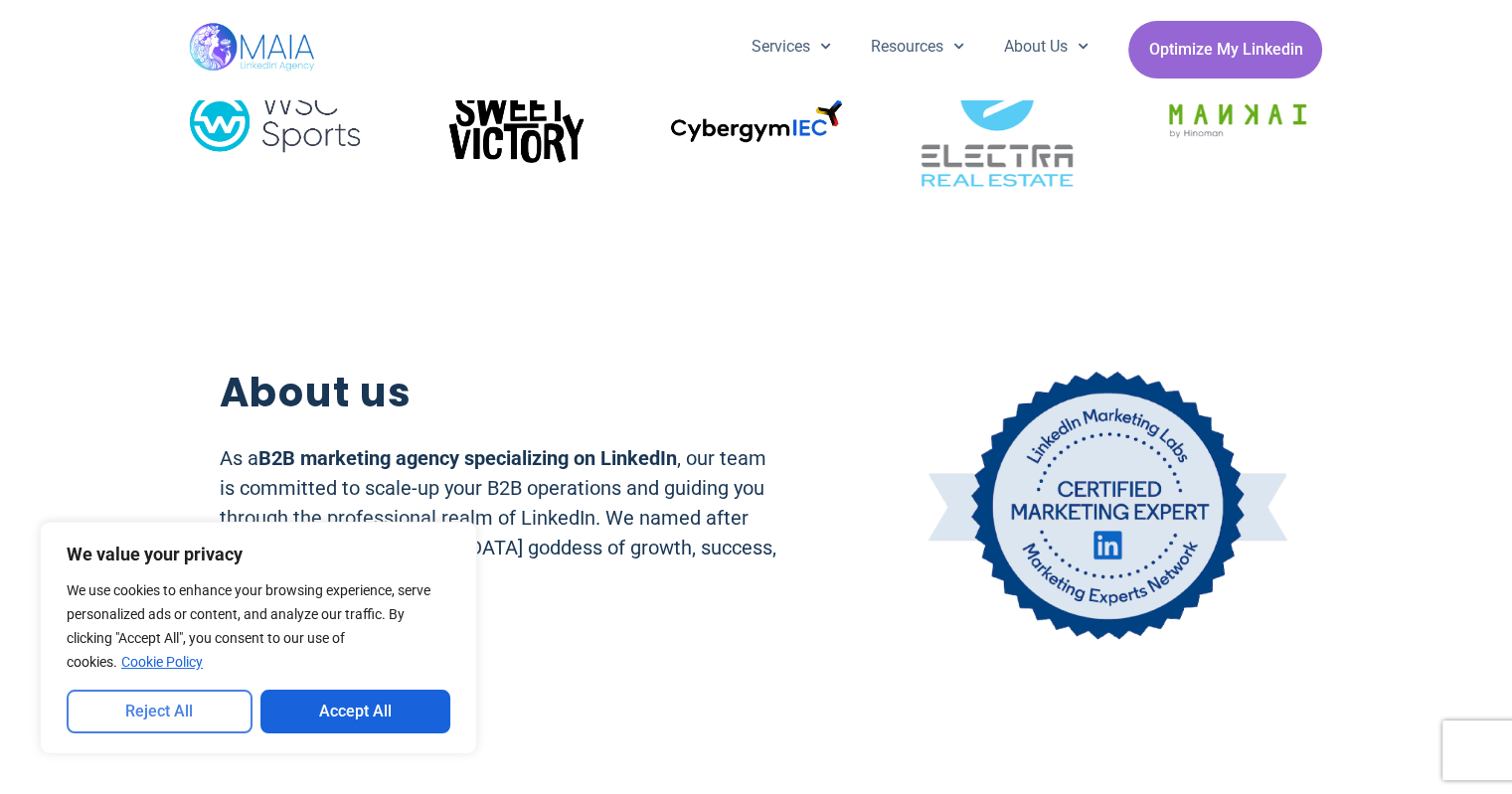 click on "Reject All" at bounding box center [159, 712] 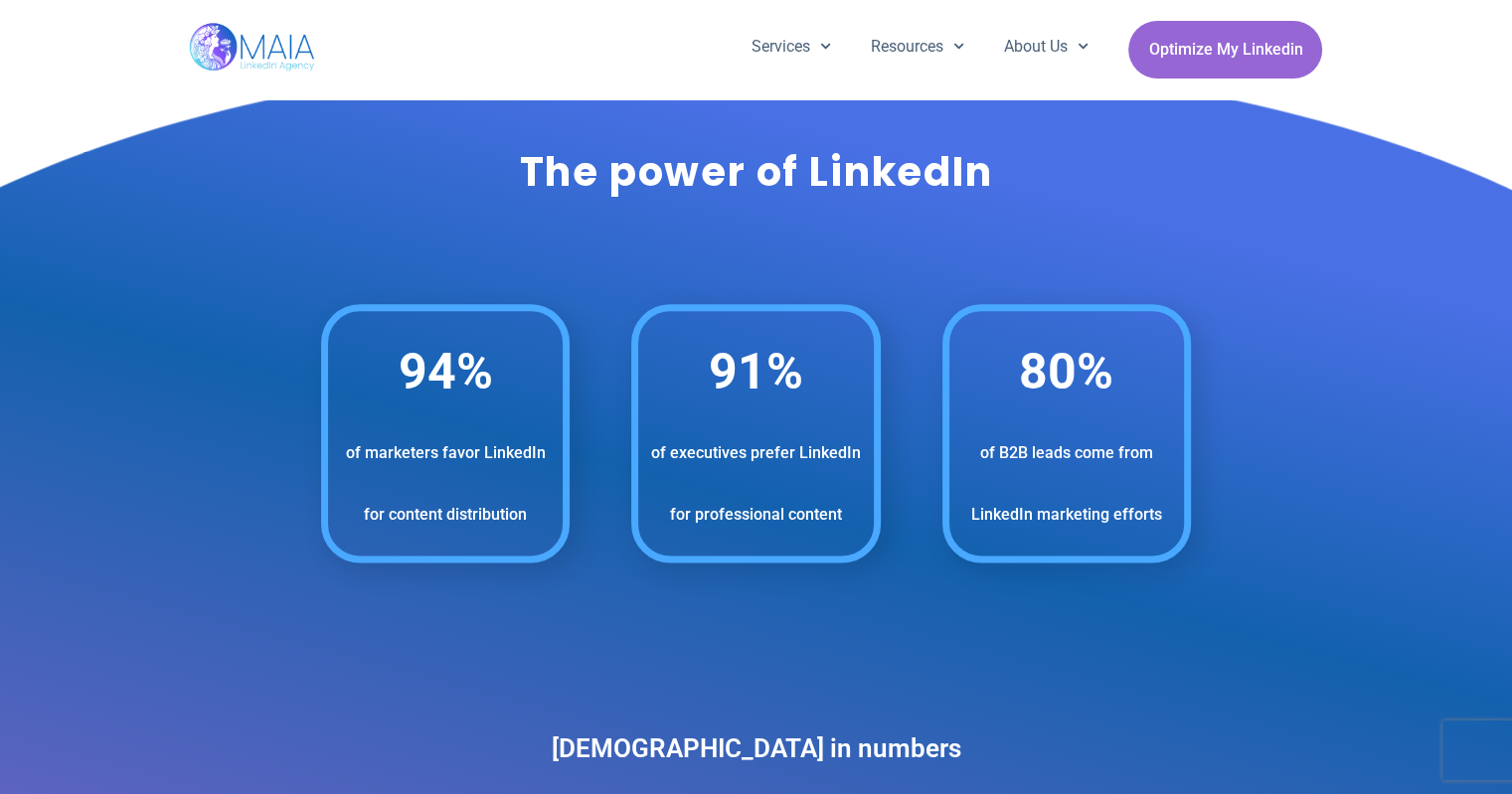 scroll, scrollTop: 1789, scrollLeft: 0, axis: vertical 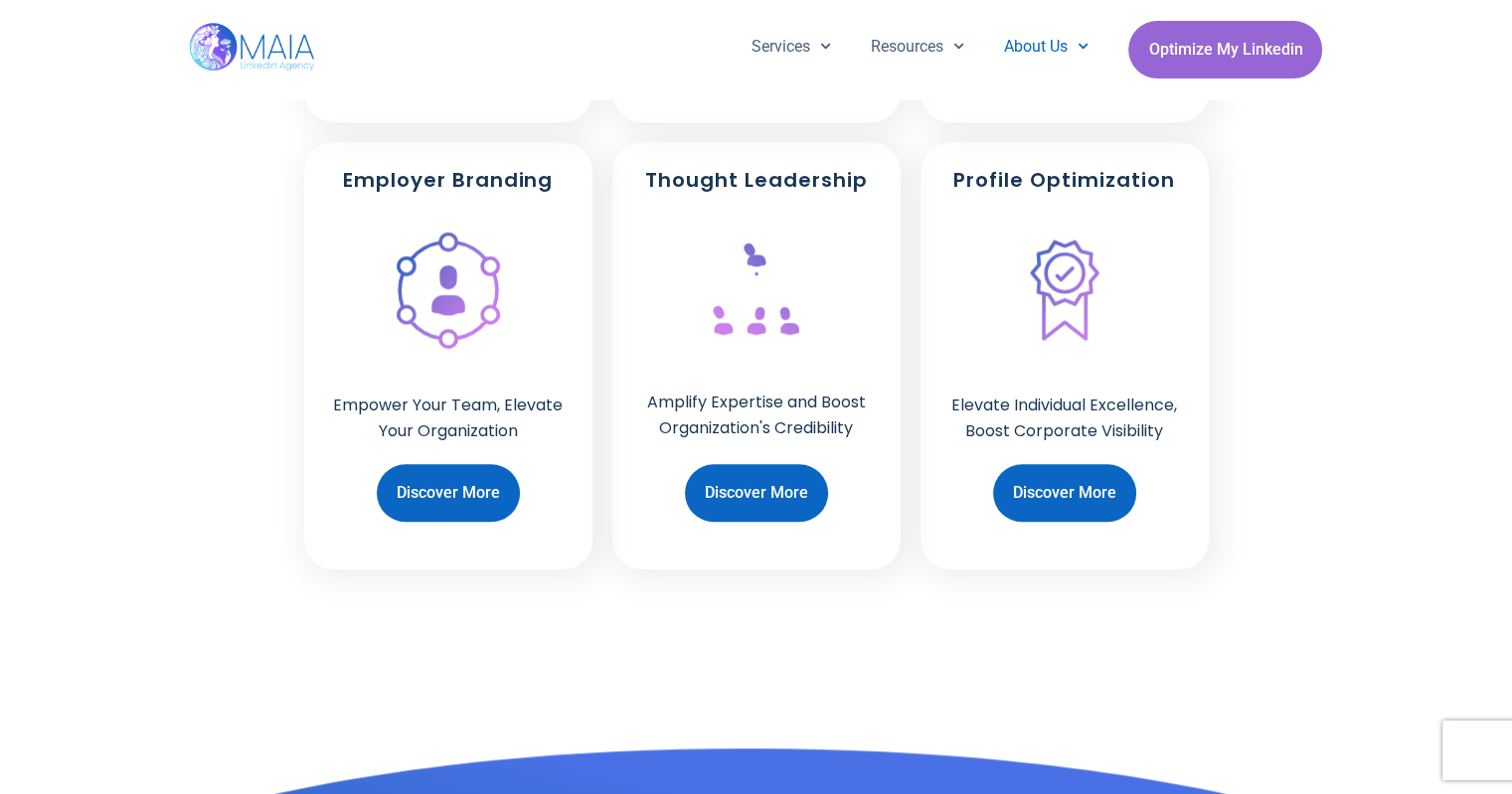 click on "About Us" 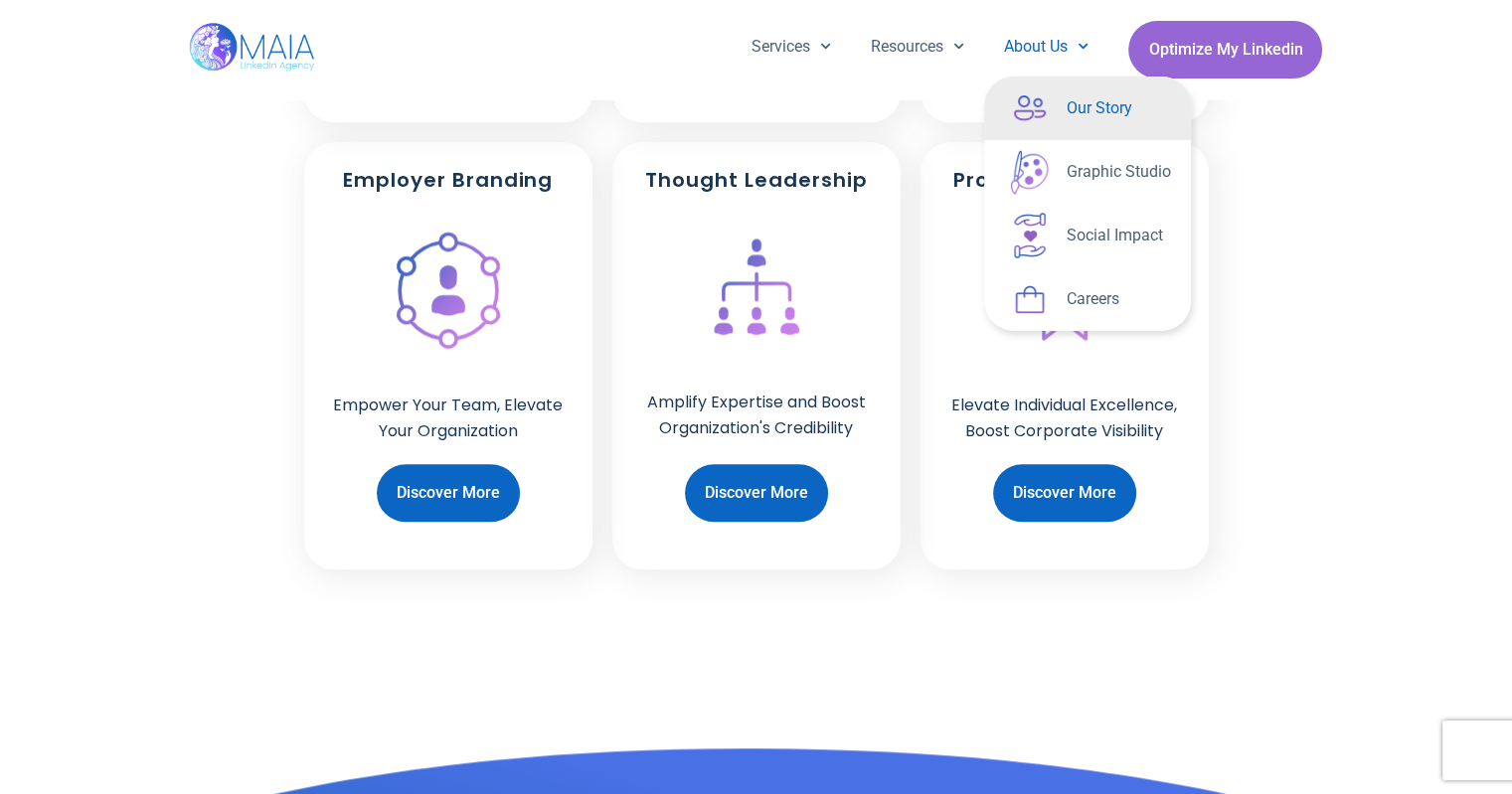 click on "Our Story" 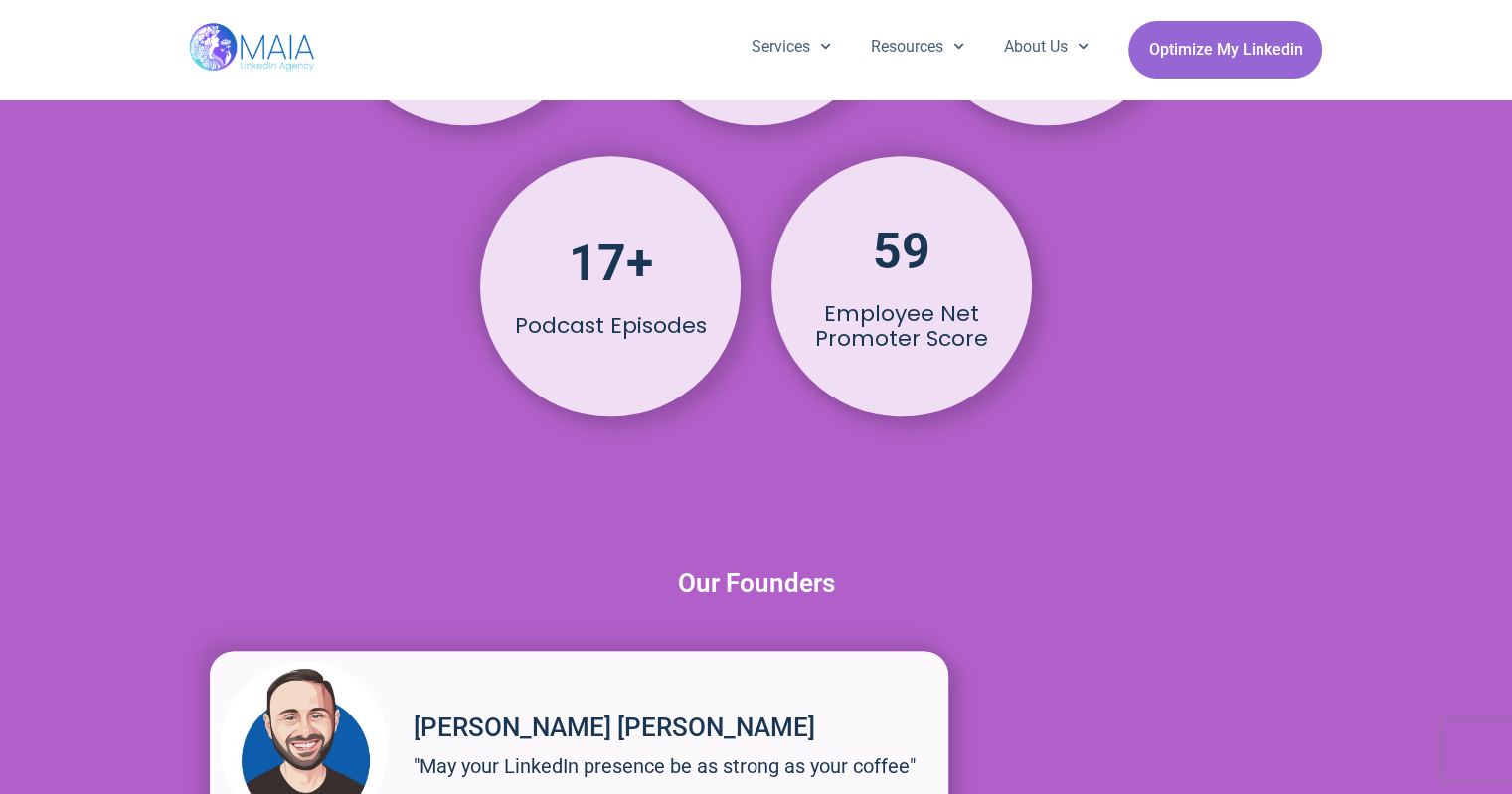 scroll, scrollTop: 1789, scrollLeft: 0, axis: vertical 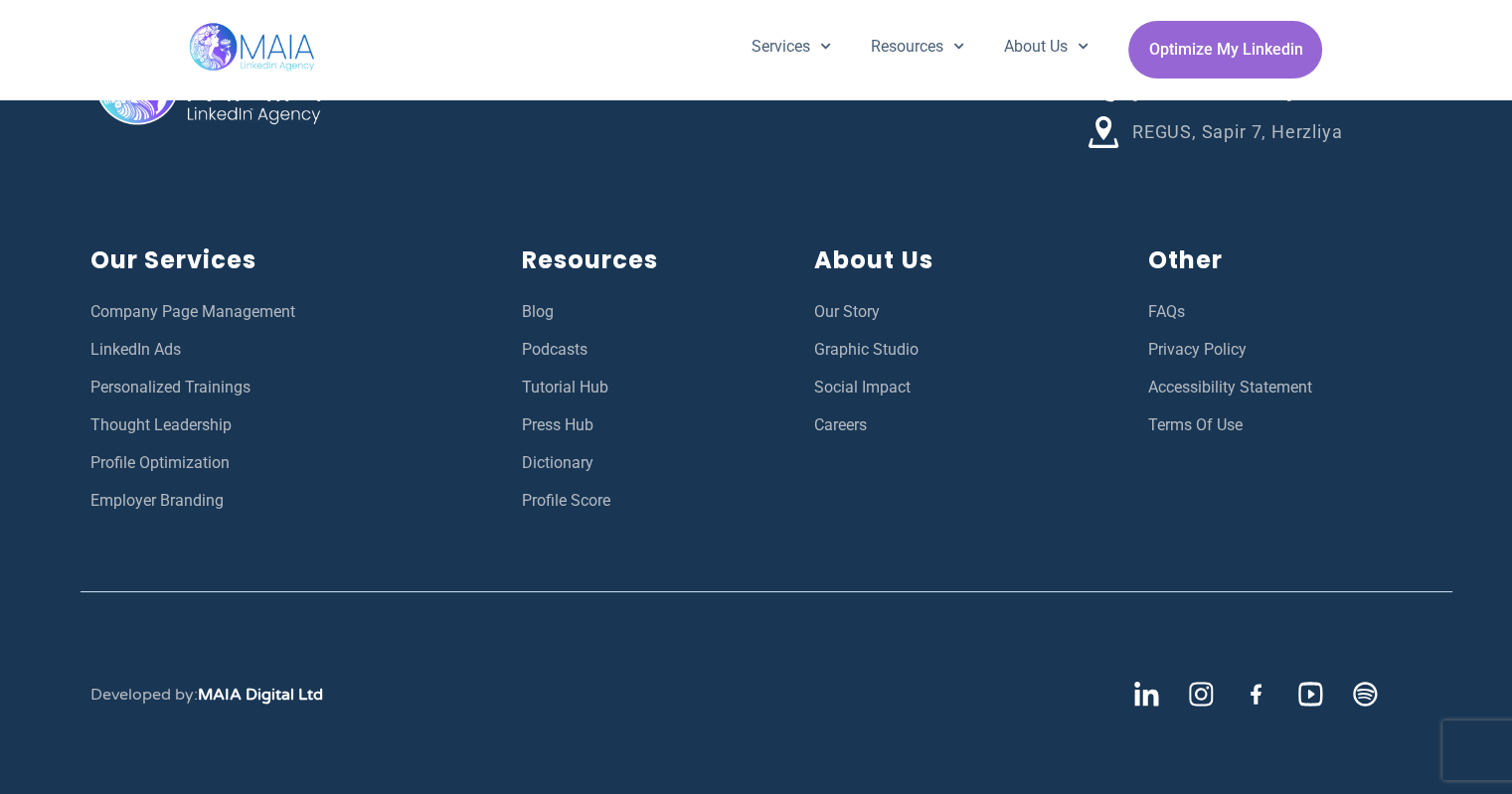 click on "Profile Score" at bounding box center (566, 501) 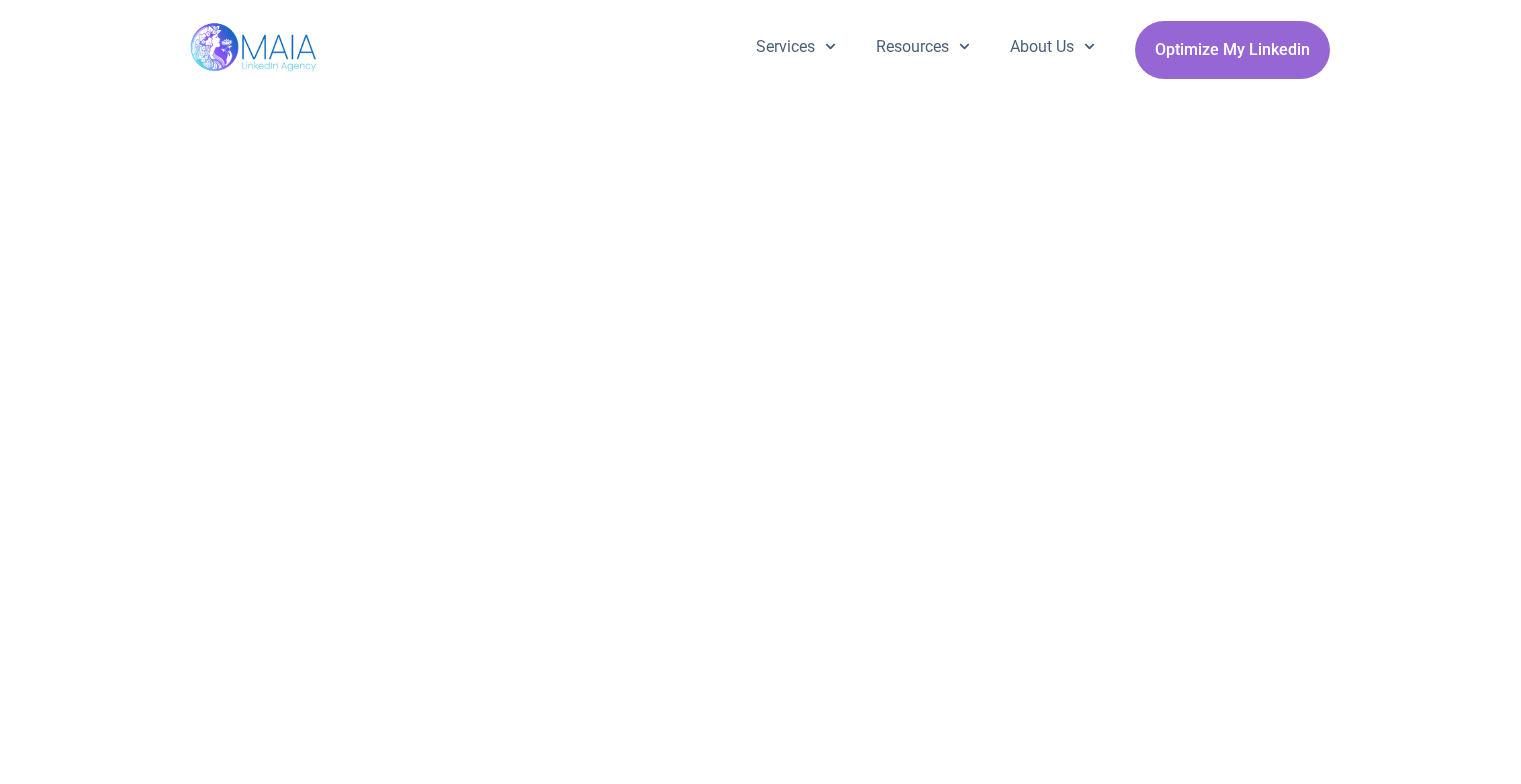 scroll, scrollTop: 0, scrollLeft: 0, axis: both 